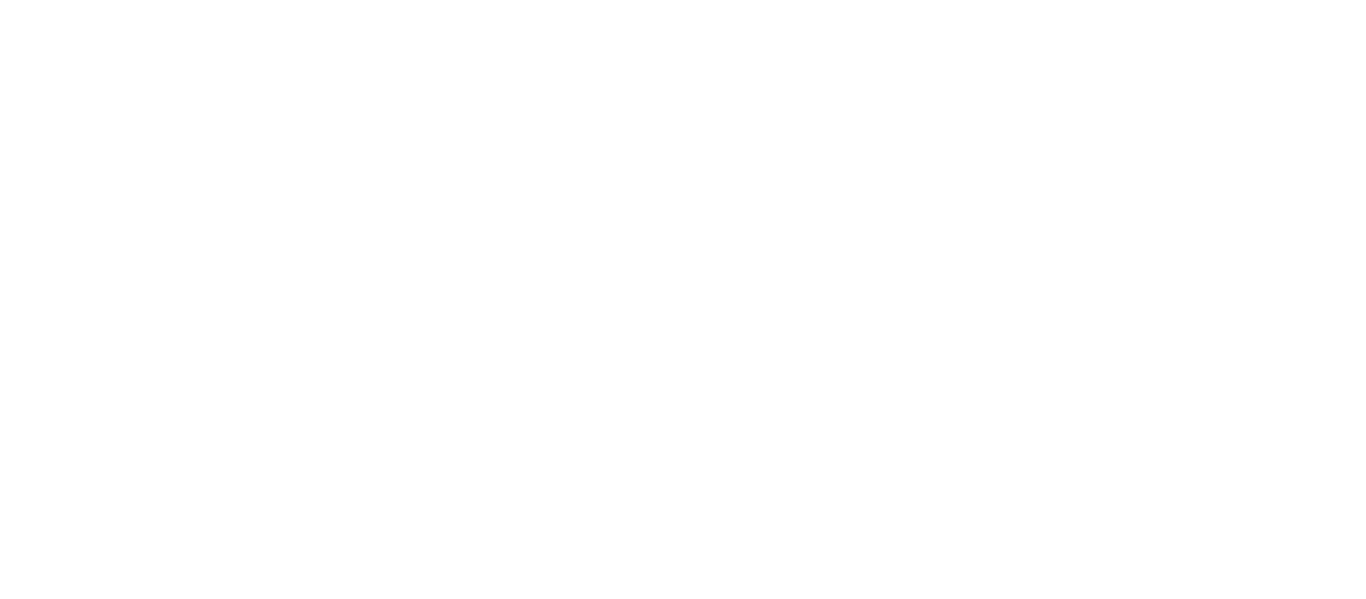 scroll, scrollTop: 0, scrollLeft: 0, axis: both 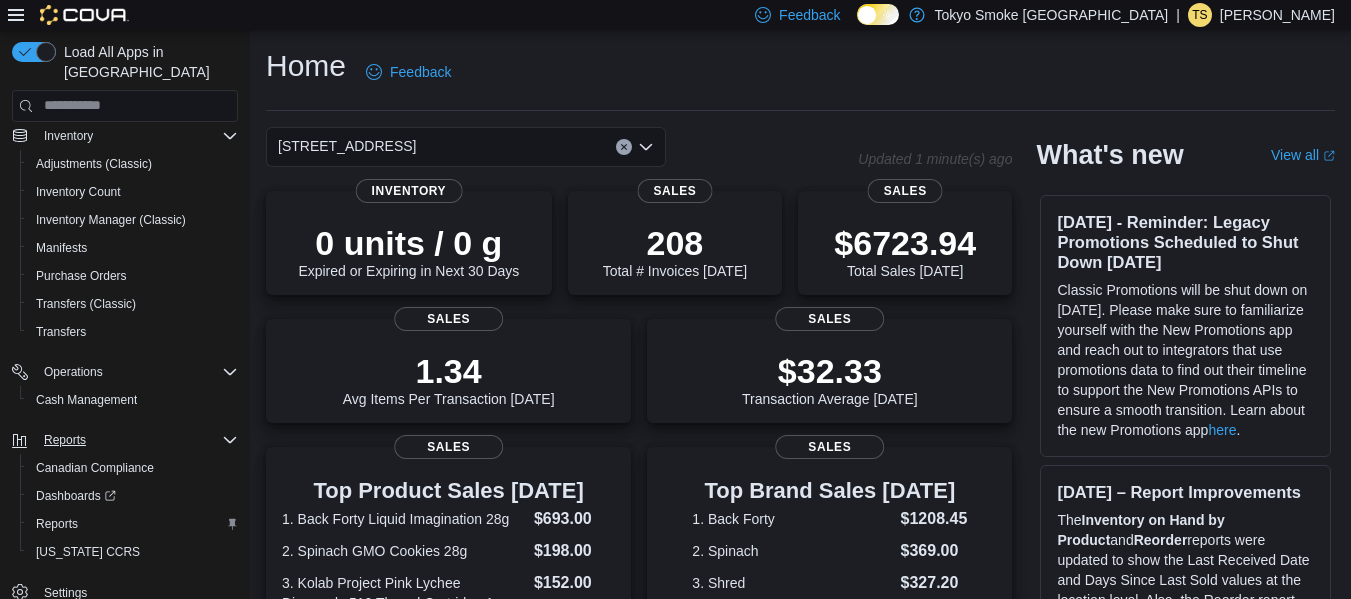 click on "Reports" at bounding box center [137, 440] 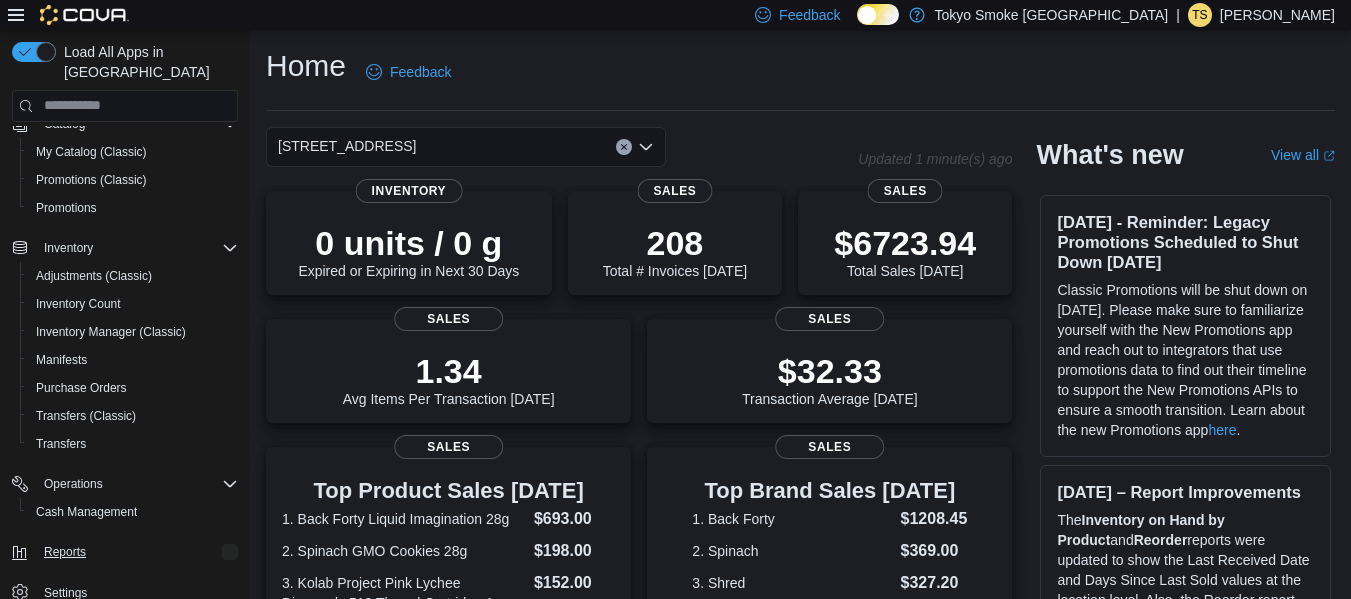 scroll, scrollTop: 203, scrollLeft: 0, axis: vertical 